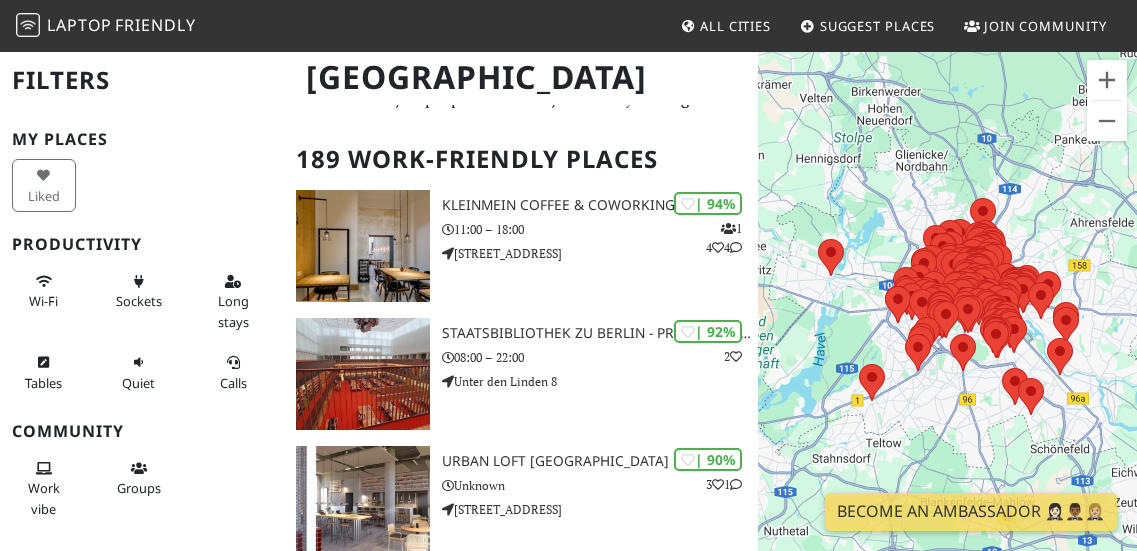 scroll, scrollTop: 100, scrollLeft: 0, axis: vertical 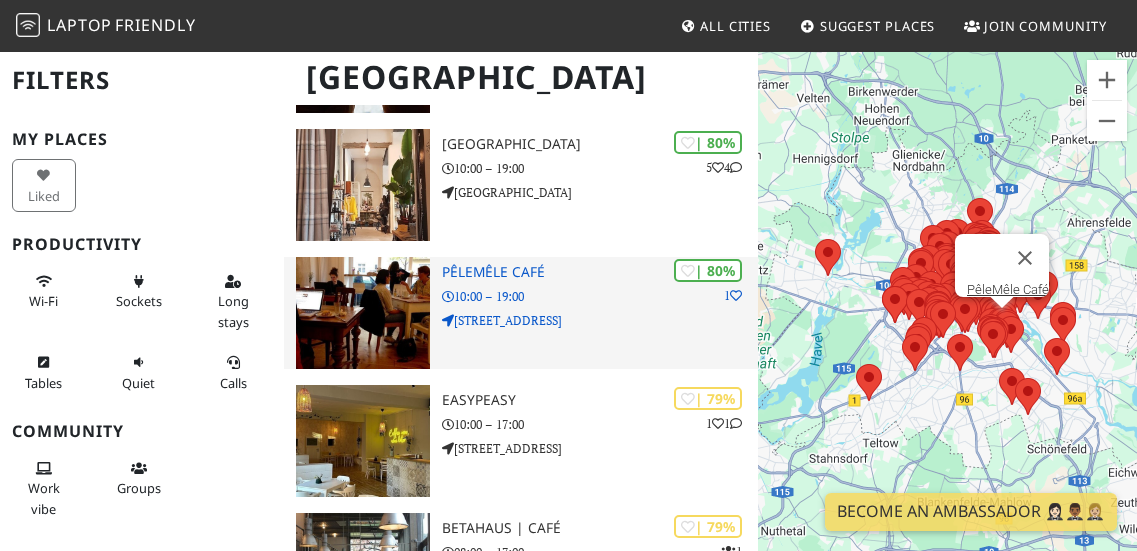 click on "PêleMêle Café" at bounding box center (600, 272) 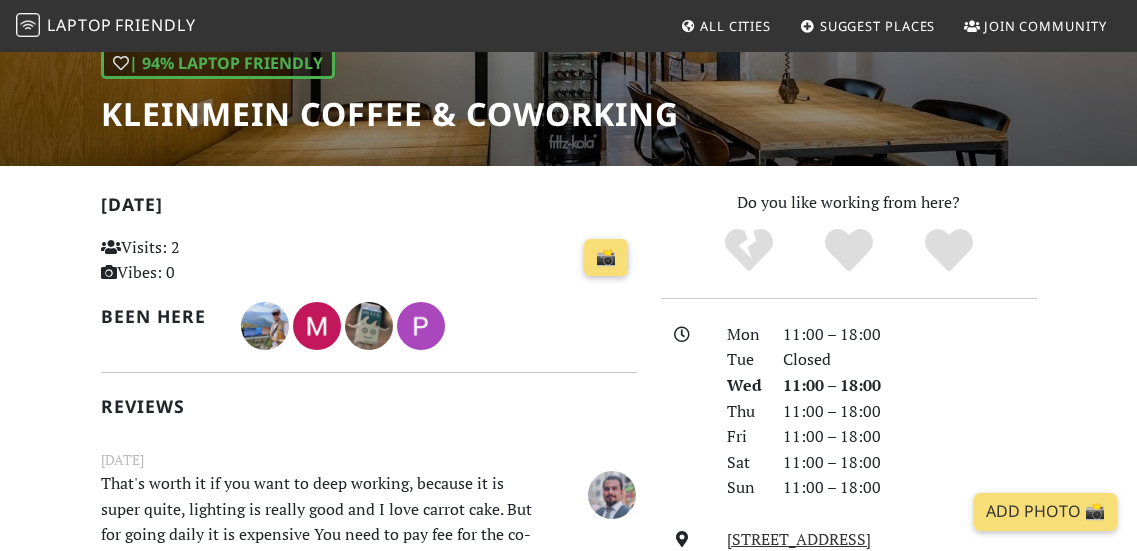 scroll, scrollTop: 0, scrollLeft: 0, axis: both 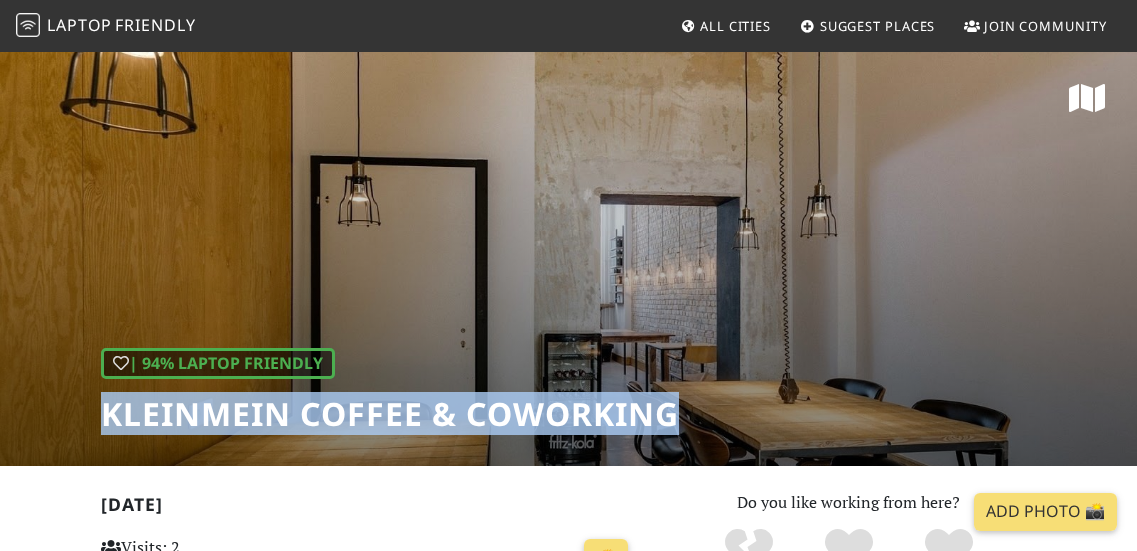 drag, startPoint x: 675, startPoint y: 415, endPoint x: 110, endPoint y: 409, distance: 565.03186 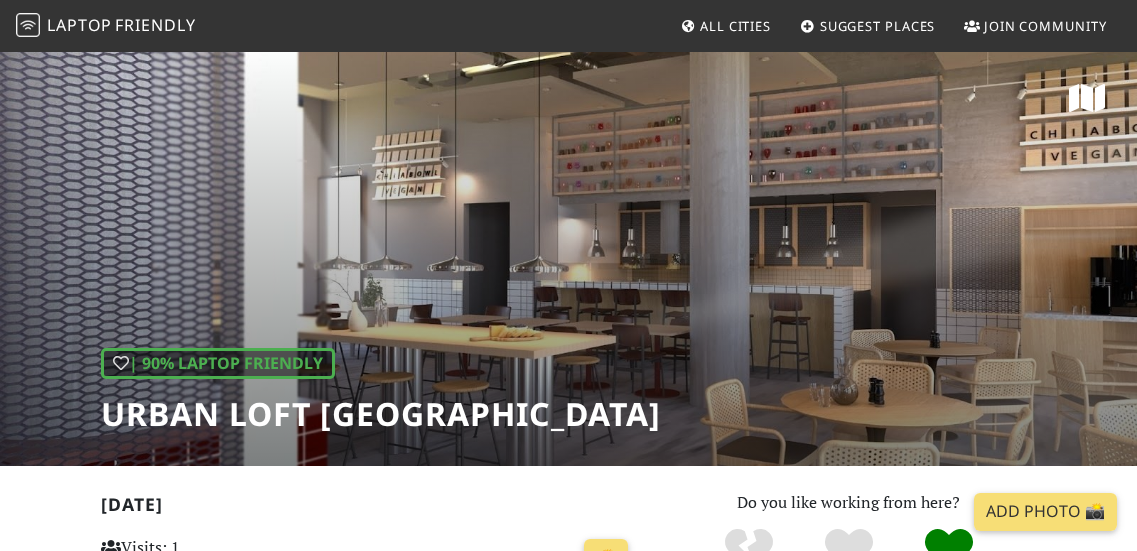 scroll, scrollTop: 100, scrollLeft: 0, axis: vertical 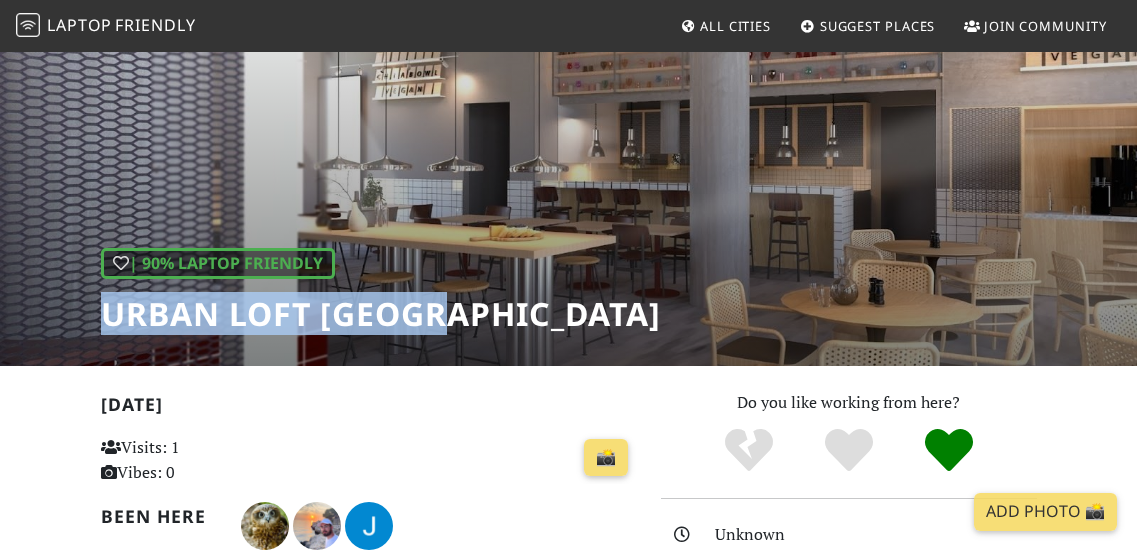 drag, startPoint x: 456, startPoint y: 319, endPoint x: 104, endPoint y: 319, distance: 352 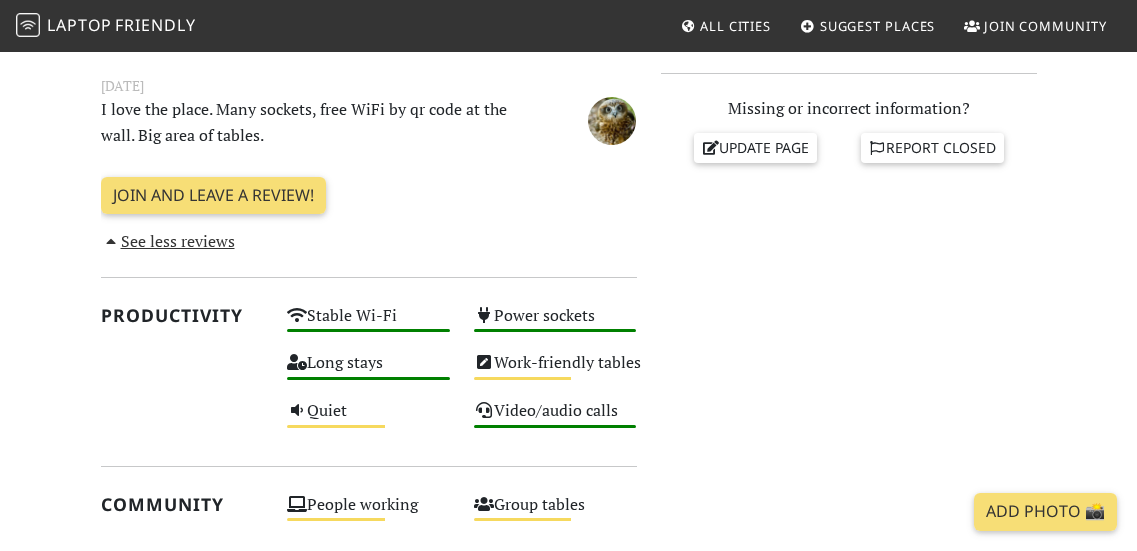 scroll, scrollTop: 400, scrollLeft: 0, axis: vertical 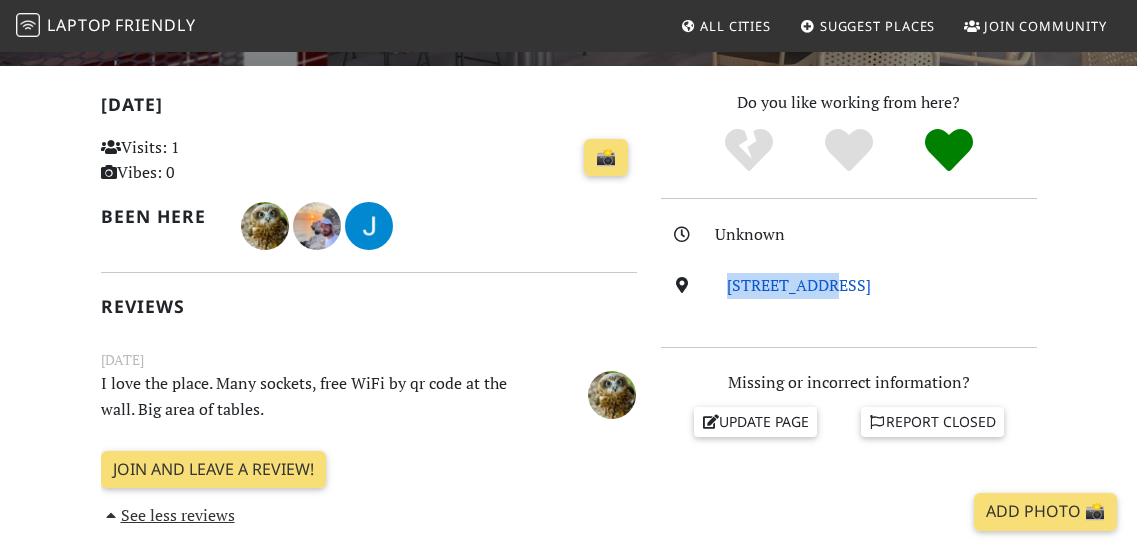 drag, startPoint x: 700, startPoint y: 284, endPoint x: 820, endPoint y: 292, distance: 120.26637 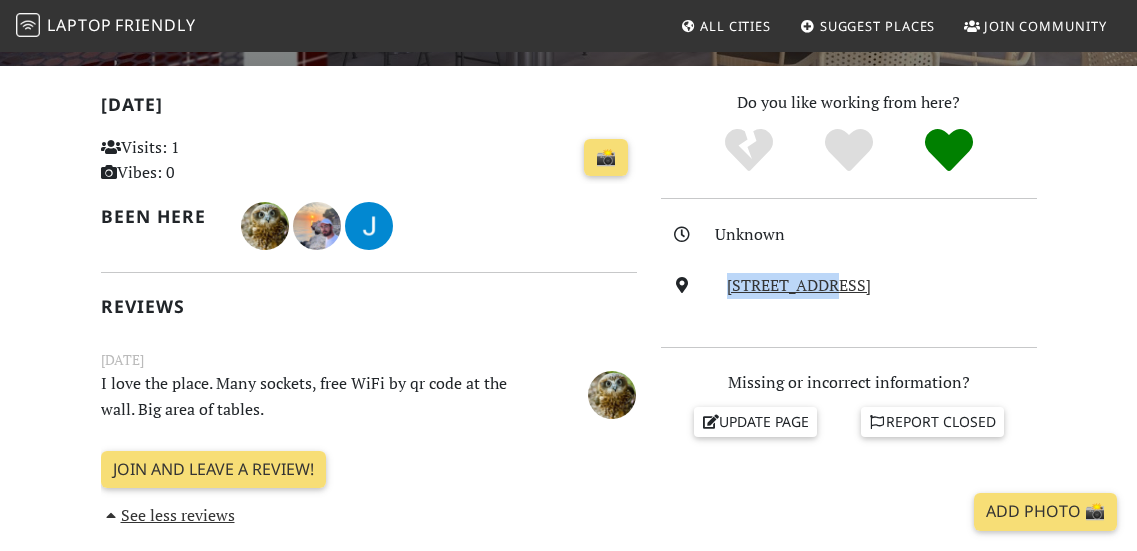 drag, startPoint x: 965, startPoint y: 288, endPoint x: 686, endPoint y: 255, distance: 280.94482 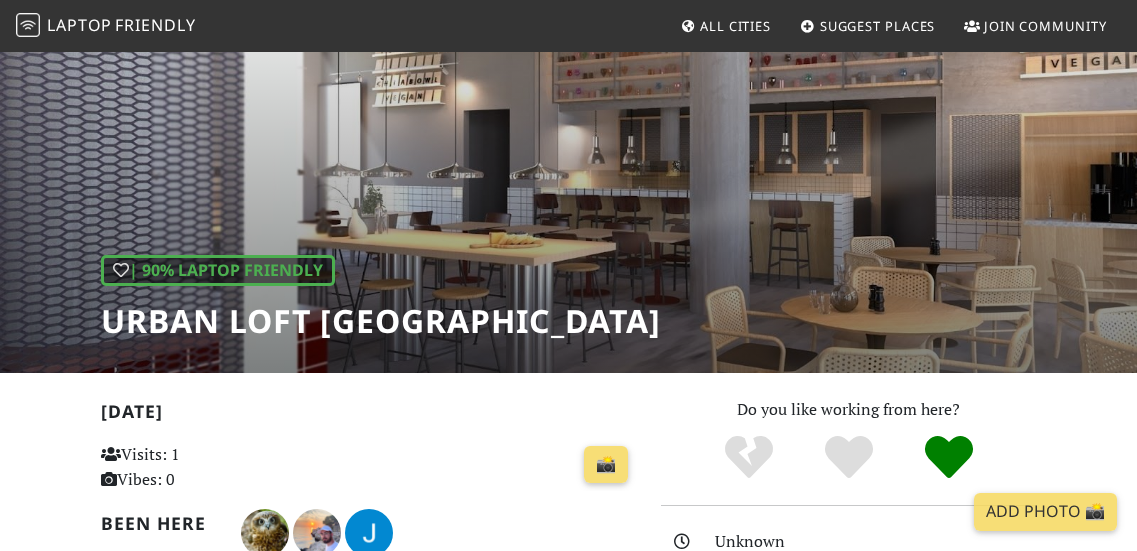 scroll, scrollTop: 0, scrollLeft: 0, axis: both 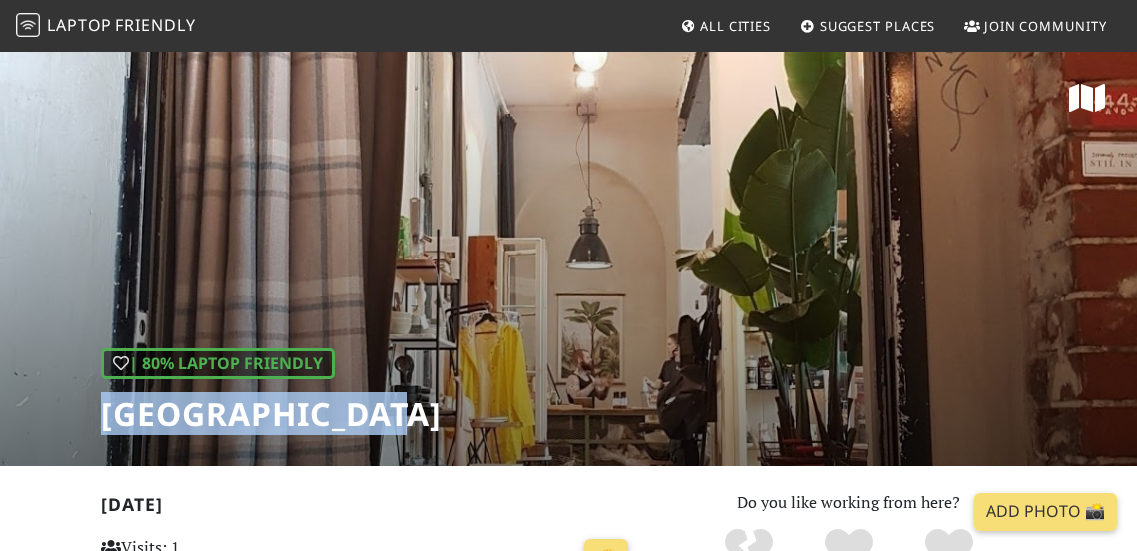 drag, startPoint x: 410, startPoint y: 413, endPoint x: 95, endPoint y: 418, distance: 315.03967 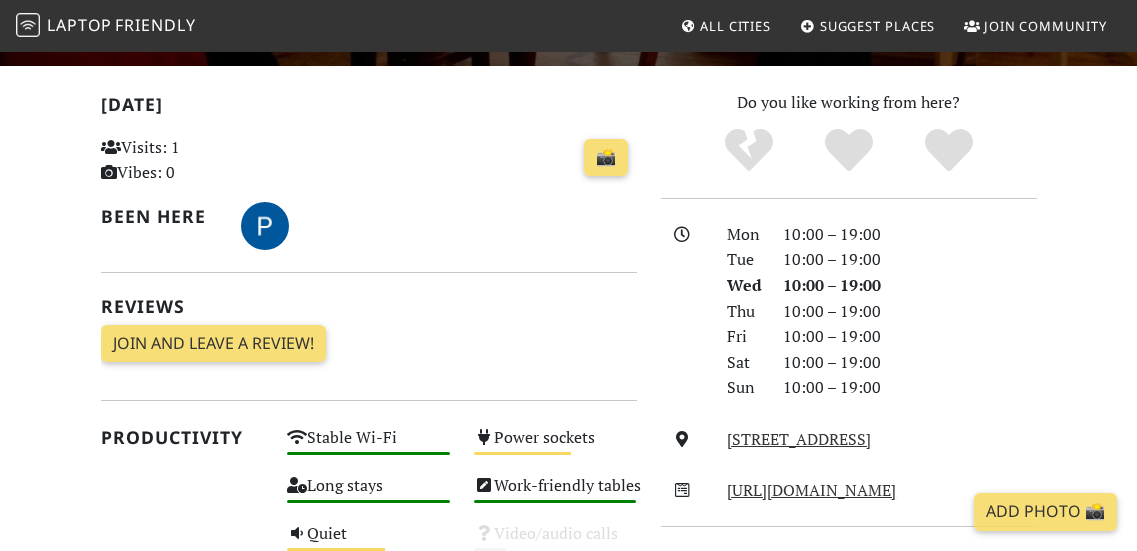 scroll, scrollTop: 0, scrollLeft: 0, axis: both 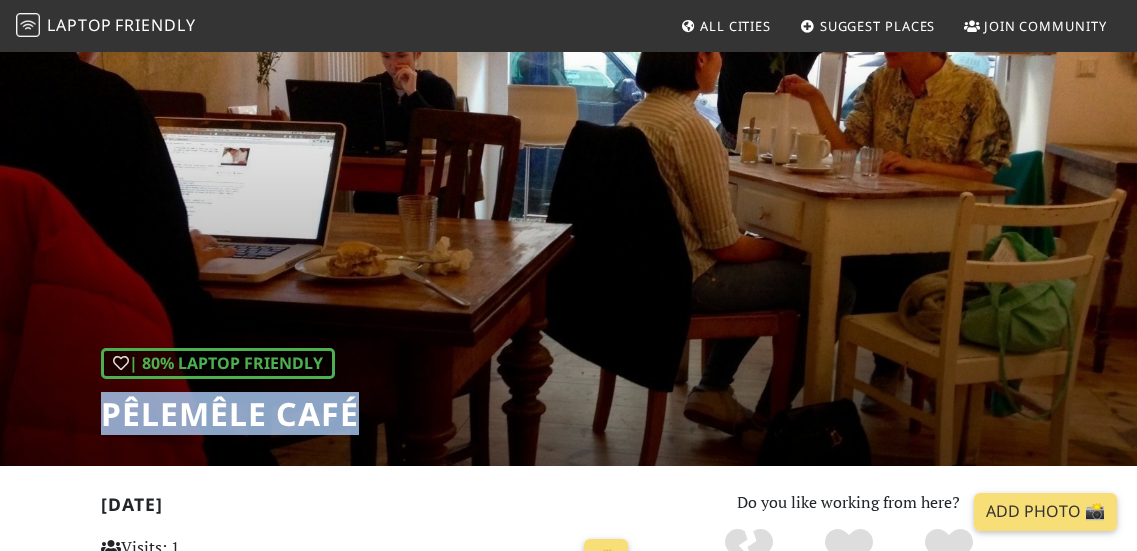 drag, startPoint x: 309, startPoint y: 419, endPoint x: 91, endPoint y: 422, distance: 218.02065 